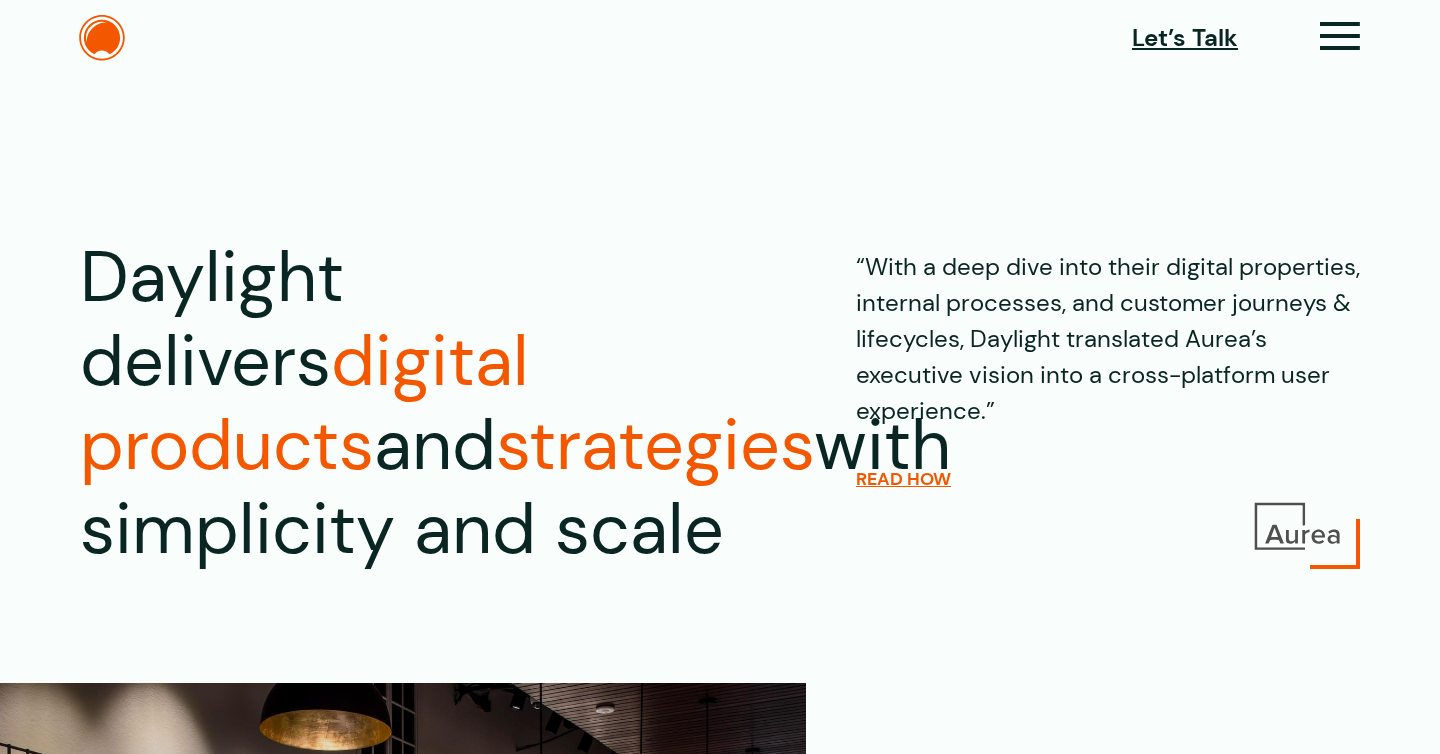 scroll, scrollTop: 0, scrollLeft: 0, axis: both 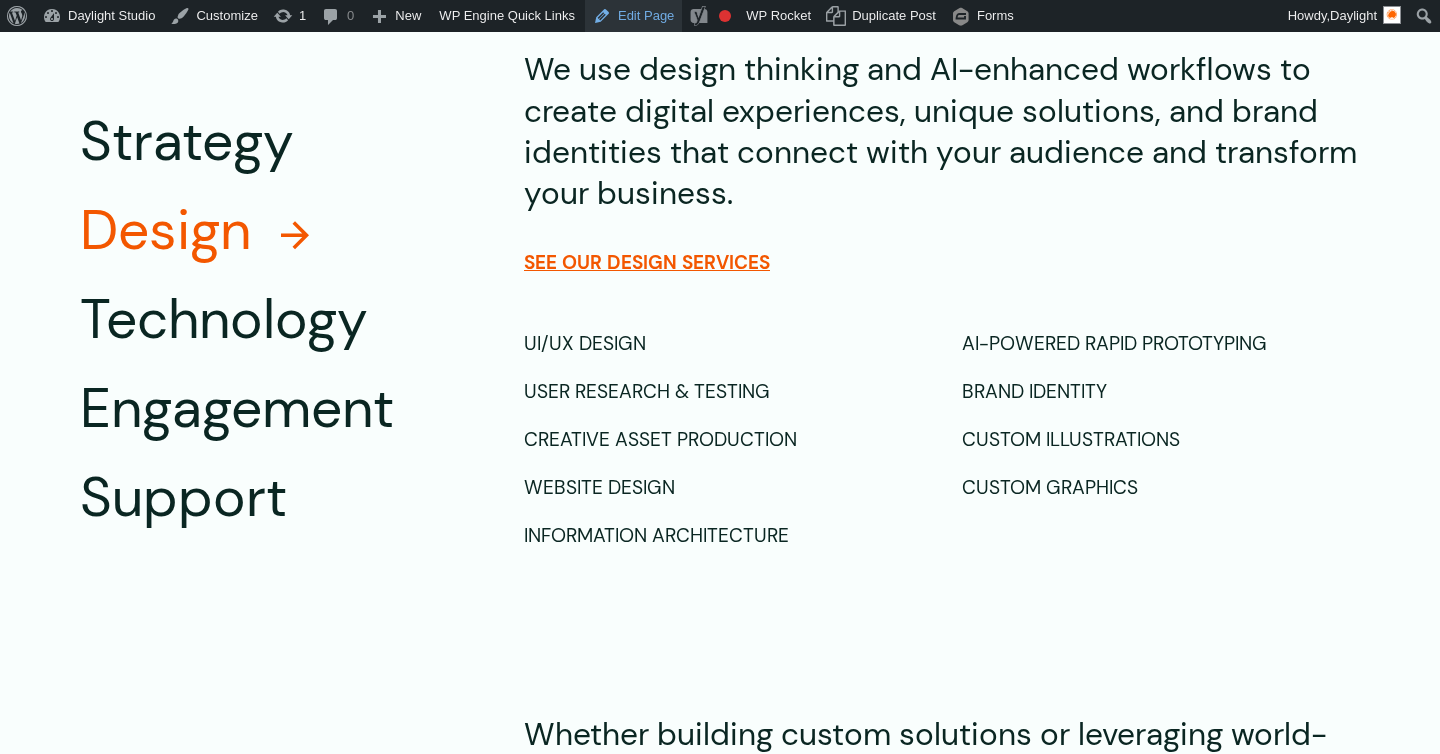 click on "Edit Page" at bounding box center [633, 16] 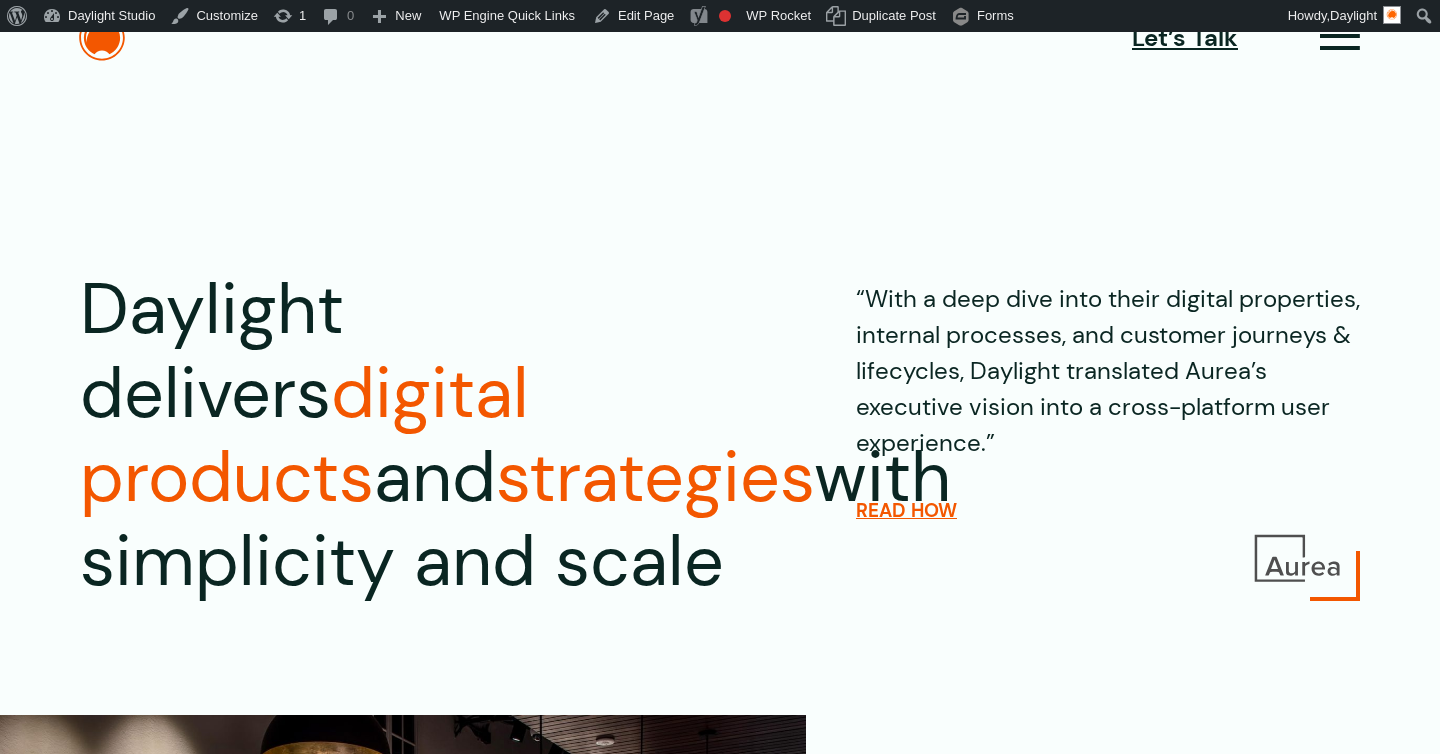 scroll, scrollTop: 0, scrollLeft: 0, axis: both 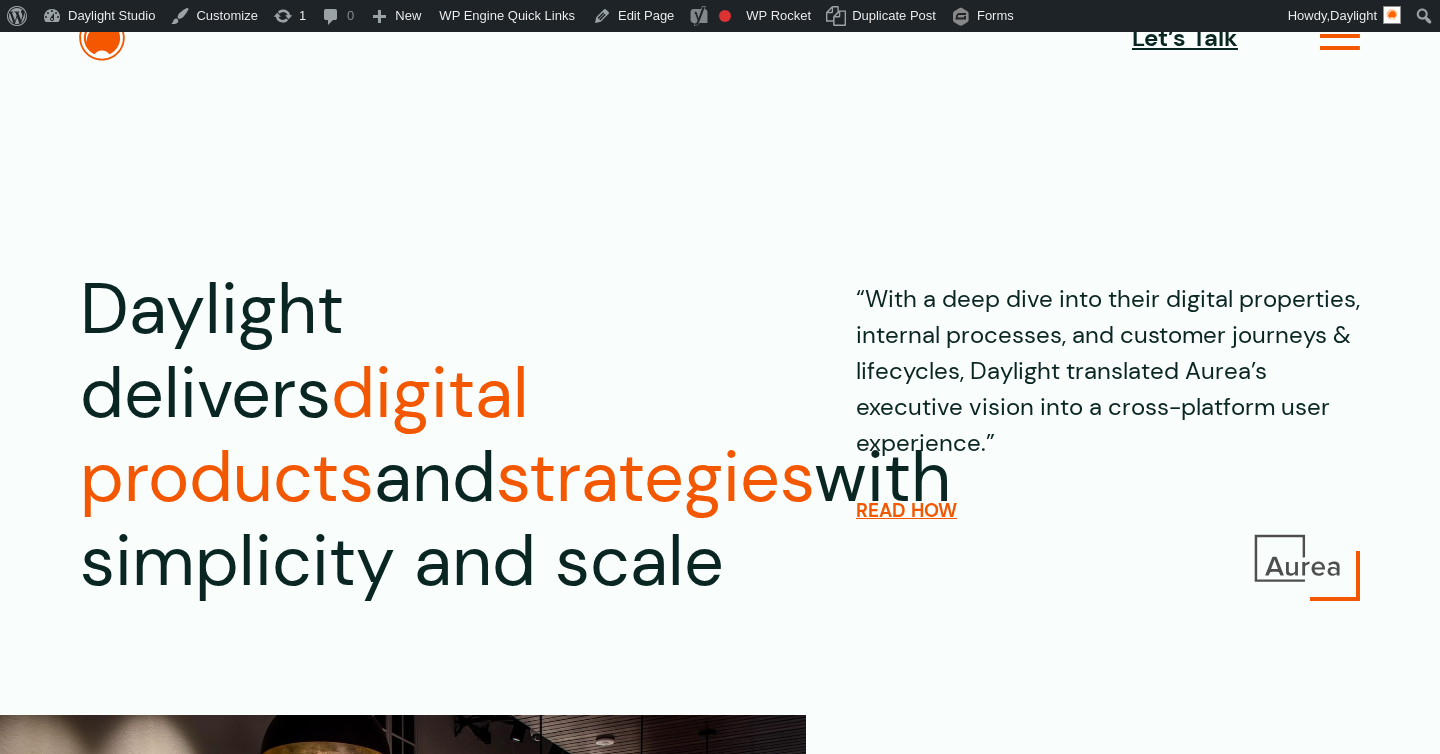 click at bounding box center [1340, 44] 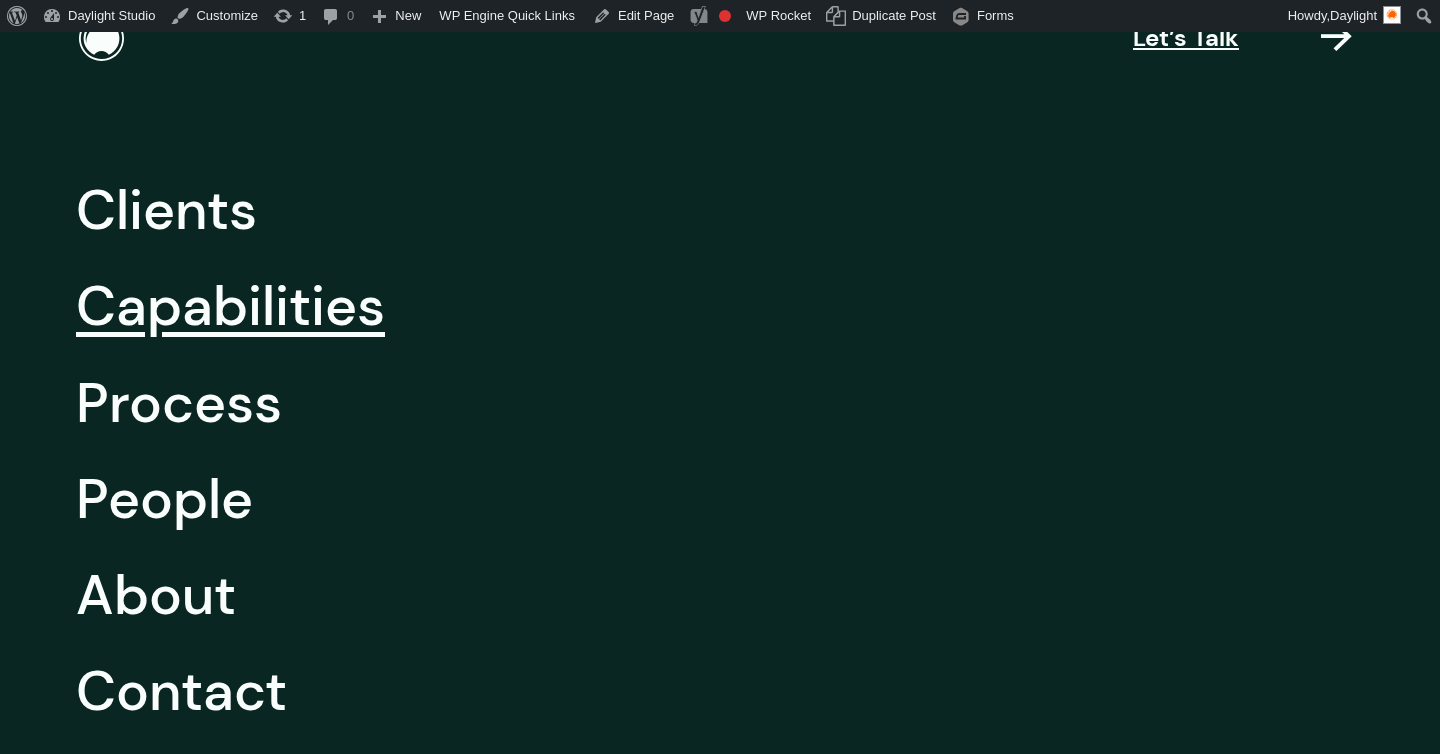 click on "Capabilities" at bounding box center (230, 306) 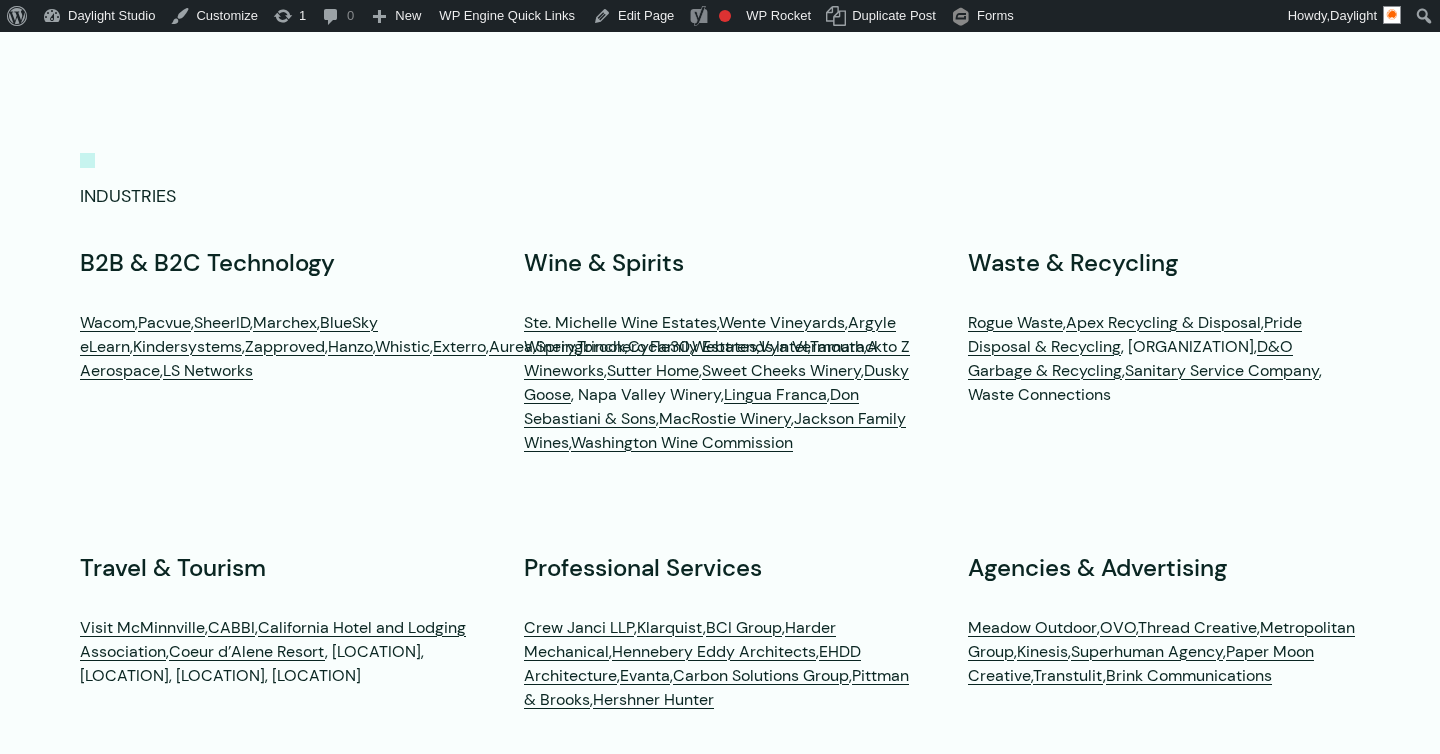 scroll, scrollTop: 5807, scrollLeft: 0, axis: vertical 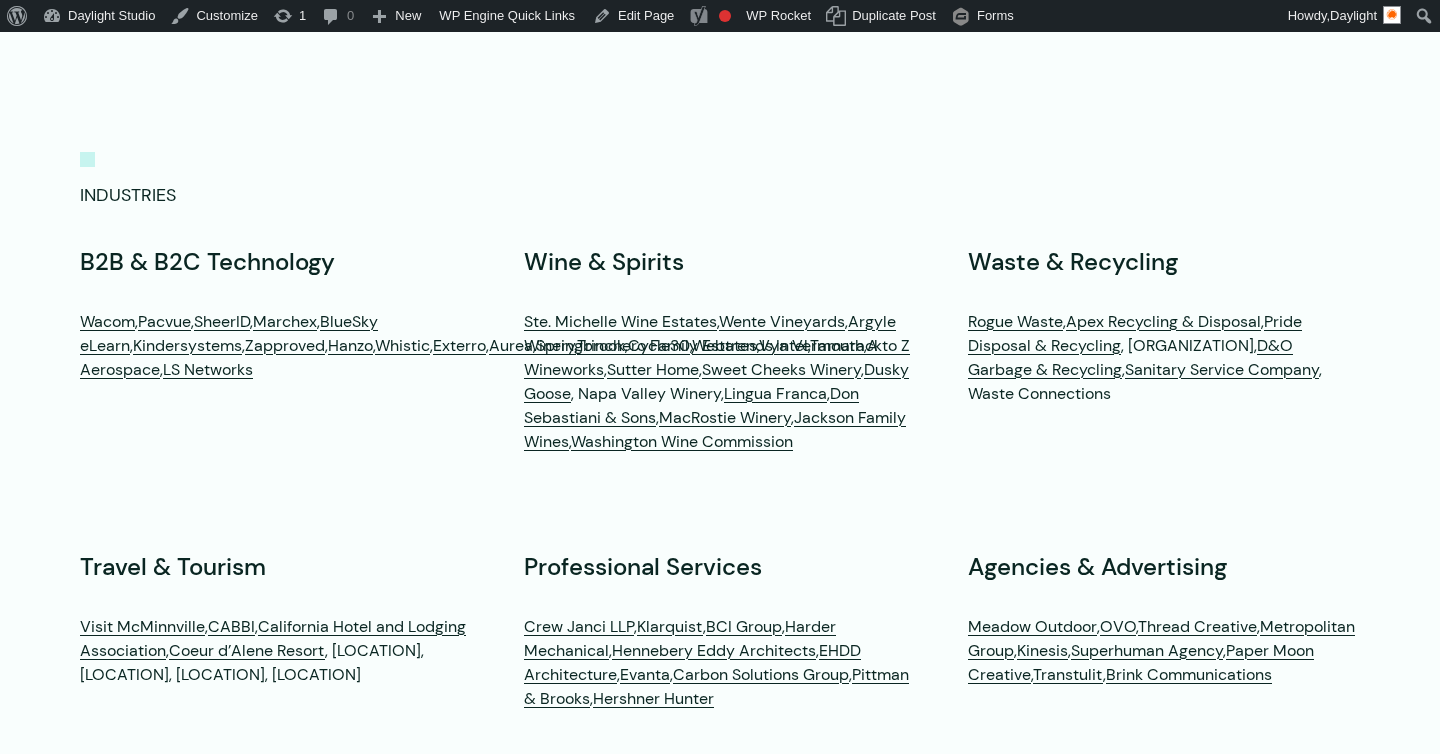 click on "INDUSTRIES" at bounding box center [720, 180] 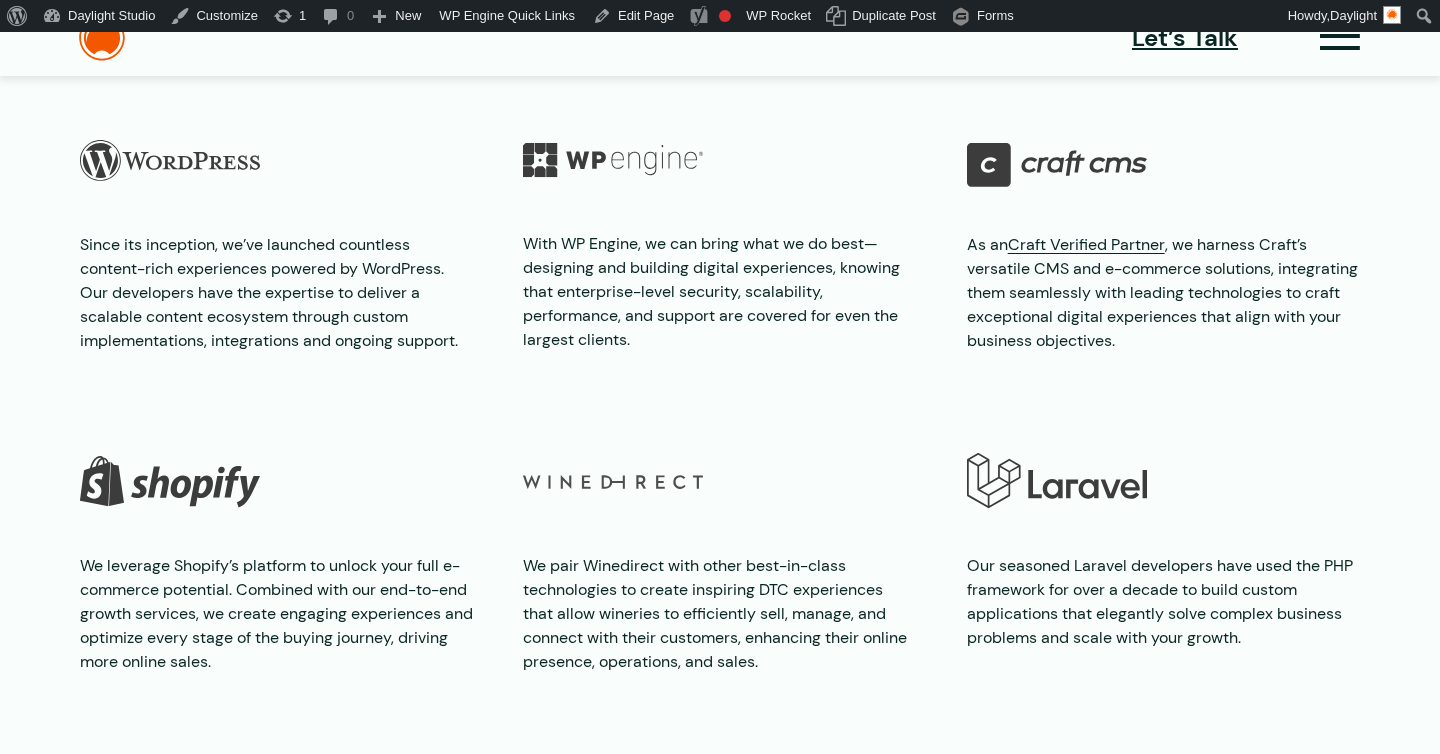 scroll, scrollTop: 4517, scrollLeft: 0, axis: vertical 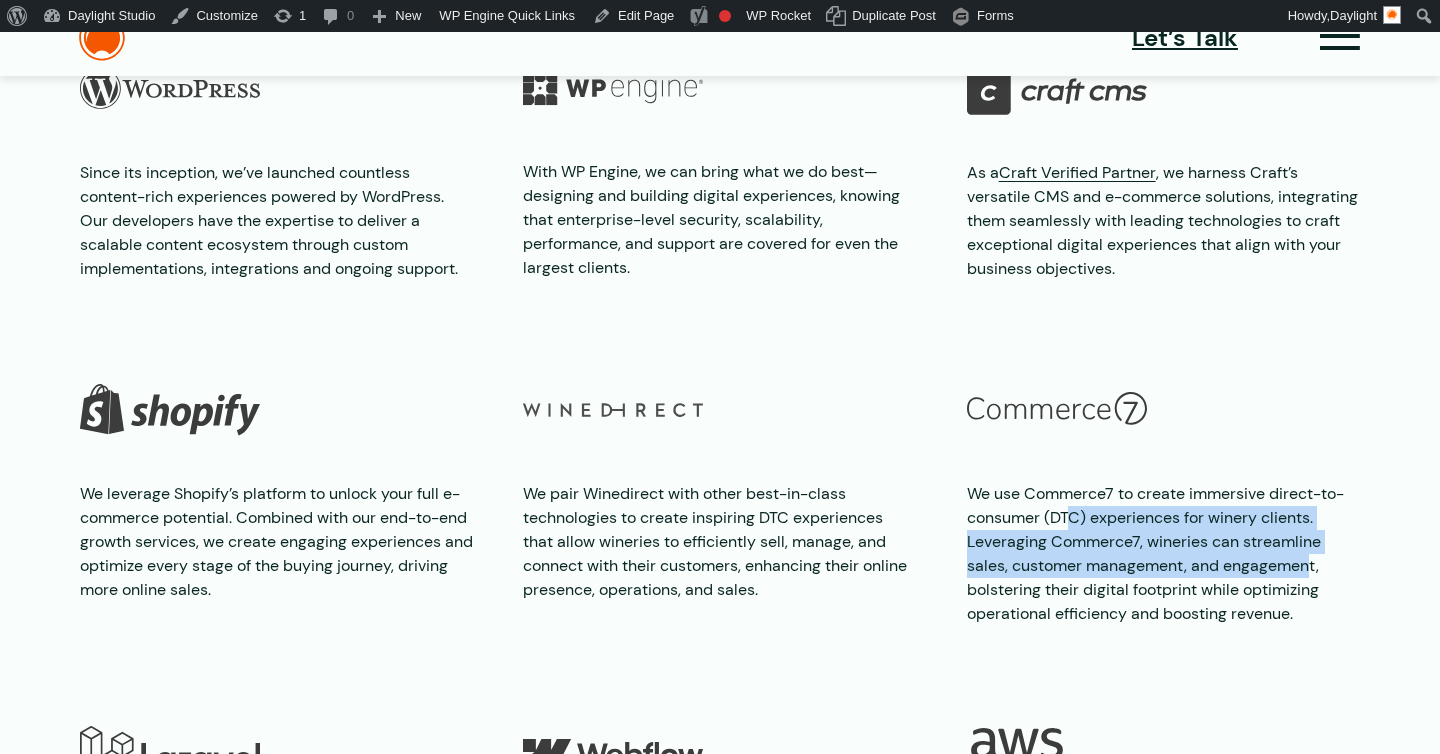 drag, startPoint x: 1068, startPoint y: 510, endPoint x: 1306, endPoint y: 559, distance: 242.99178 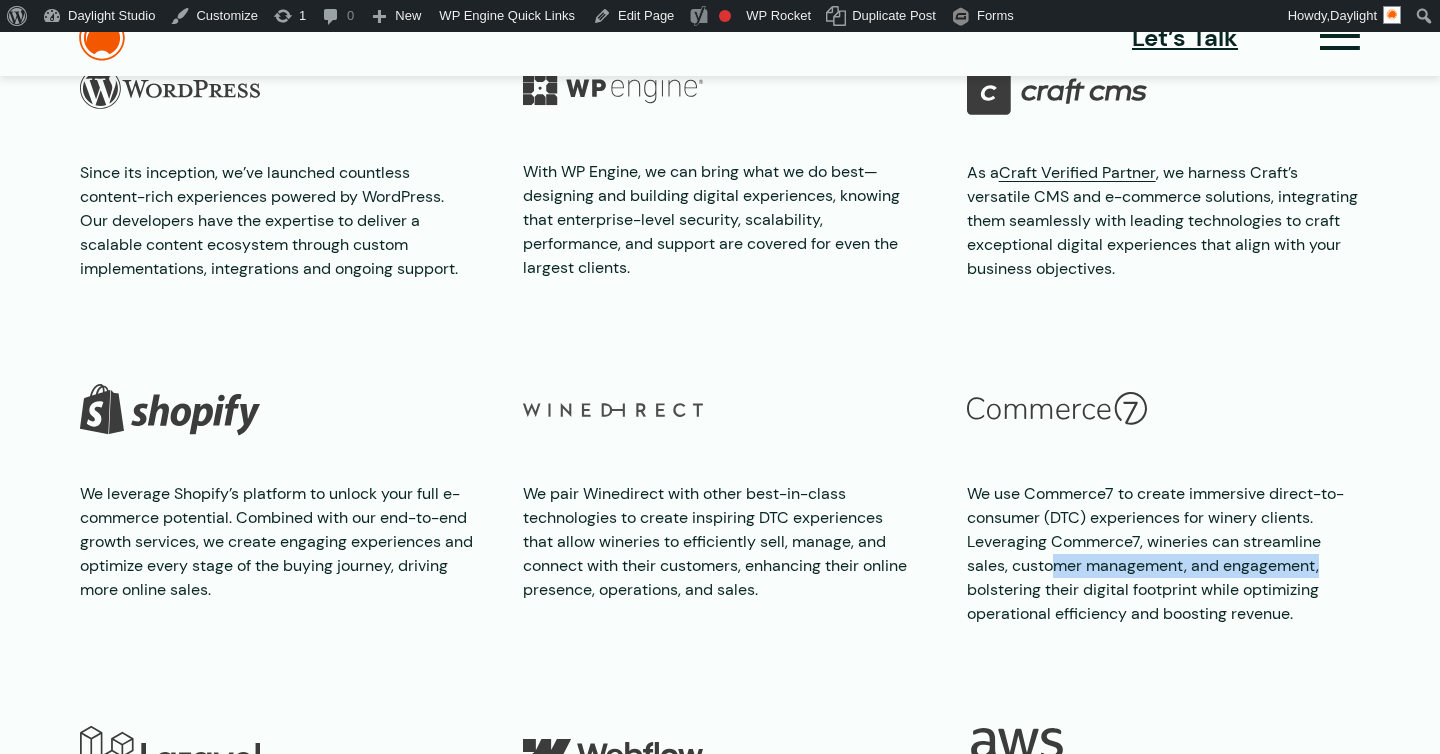 drag, startPoint x: 1052, startPoint y: 567, endPoint x: 1375, endPoint y: 576, distance: 323.12537 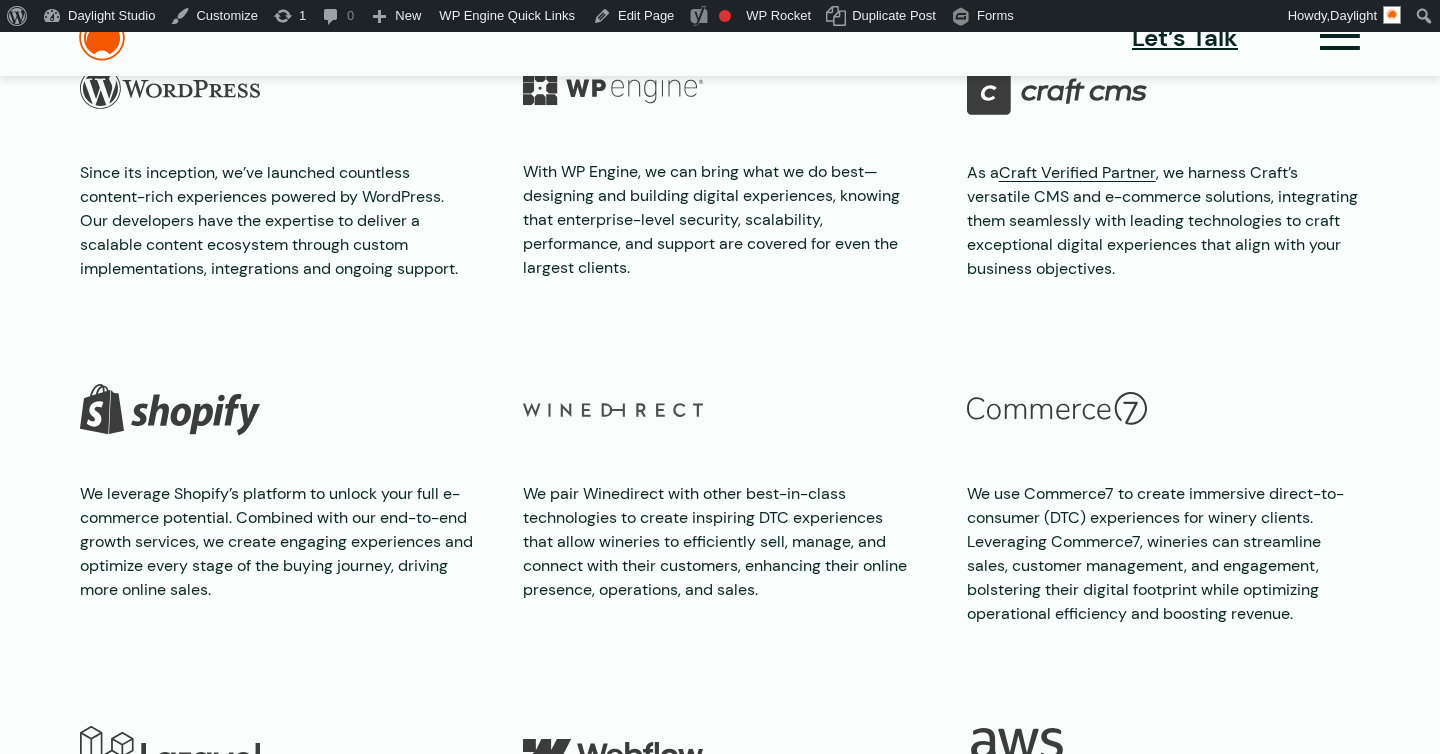 click on "We use Commerce7 to create immersive direct-to-consumer (DTC) experiences for winery clients. Leveraging Commerce7, wineries can streamline sales, customer management, and engagement, bolstering their digital footprint while optimizing operational efficiency and boosting revenue." at bounding box center [1163, 508] 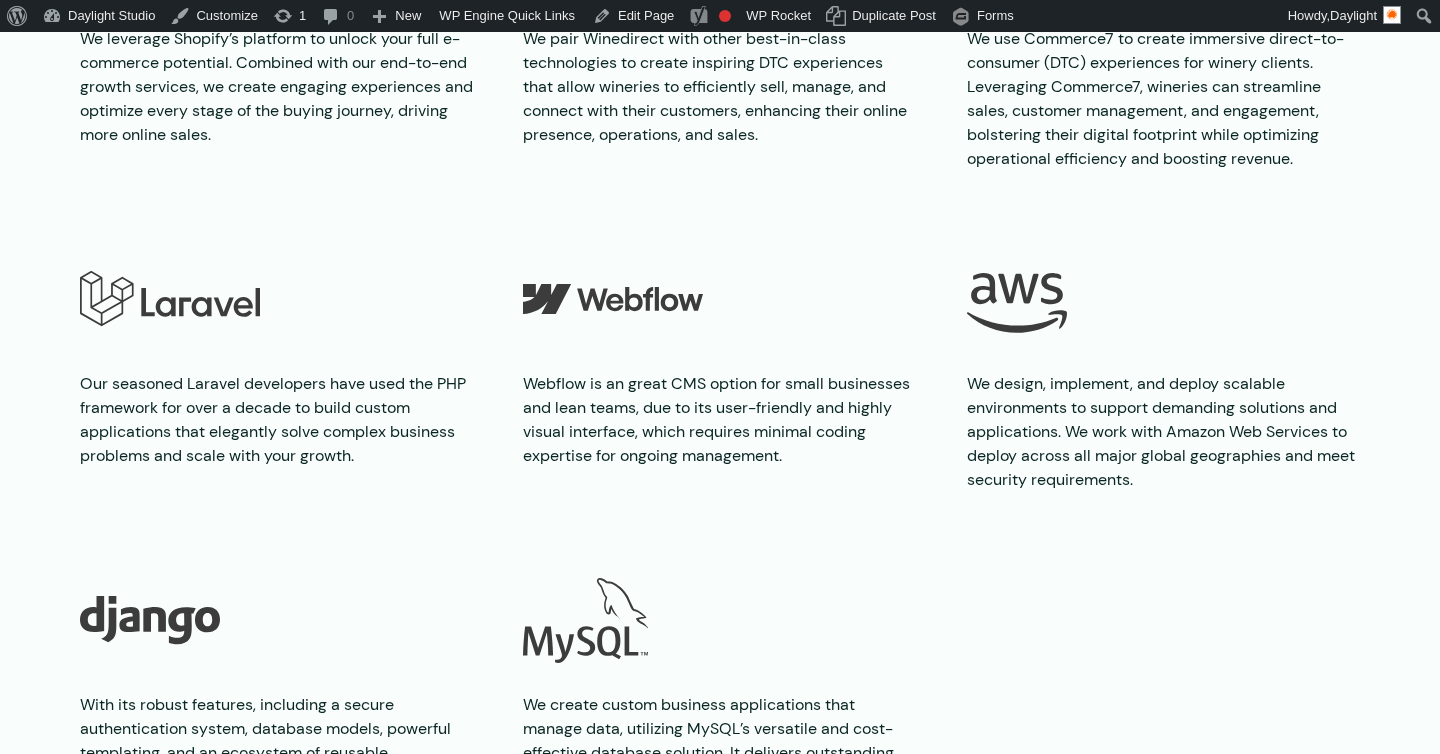 scroll, scrollTop: 5048, scrollLeft: 0, axis: vertical 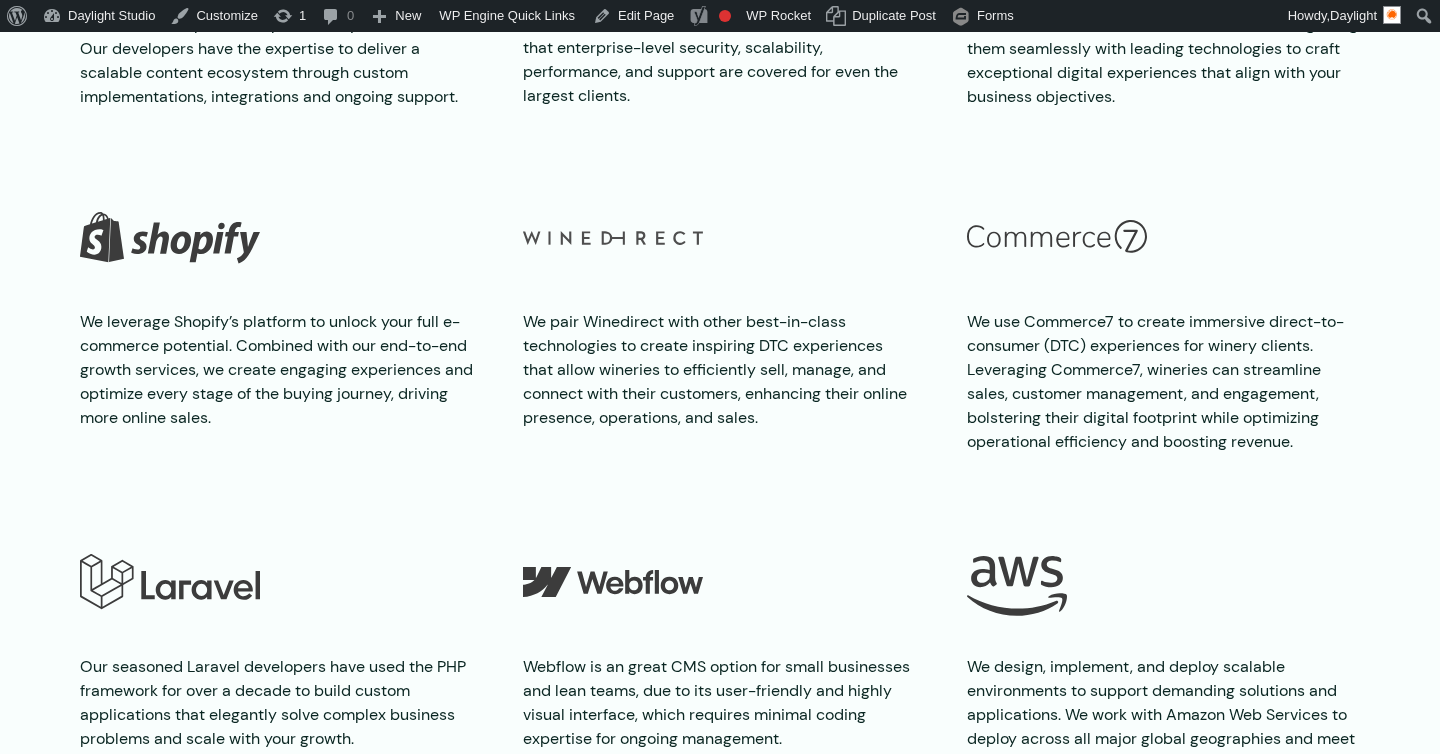 click on "Since its inception, we’ve launched countless content-rich experiences powered by WordPress. Our developers have the expertise to deliver a scalable content ecosystem through custom implementations, integrations and ongoing support.
With WP Engine, we can bring what we do best—designing and building digital experiences, knowing that enterprise-level security, scalability, performance, and support are covered for even the largest clients.
As a  Craft Verified Partner , we harness Craft’s versatile CMS and e-commerce solutions, integrating them seamlessly with leading technologies to craft exceptional digital experiences that align with your business objectives." at bounding box center [720, 505] 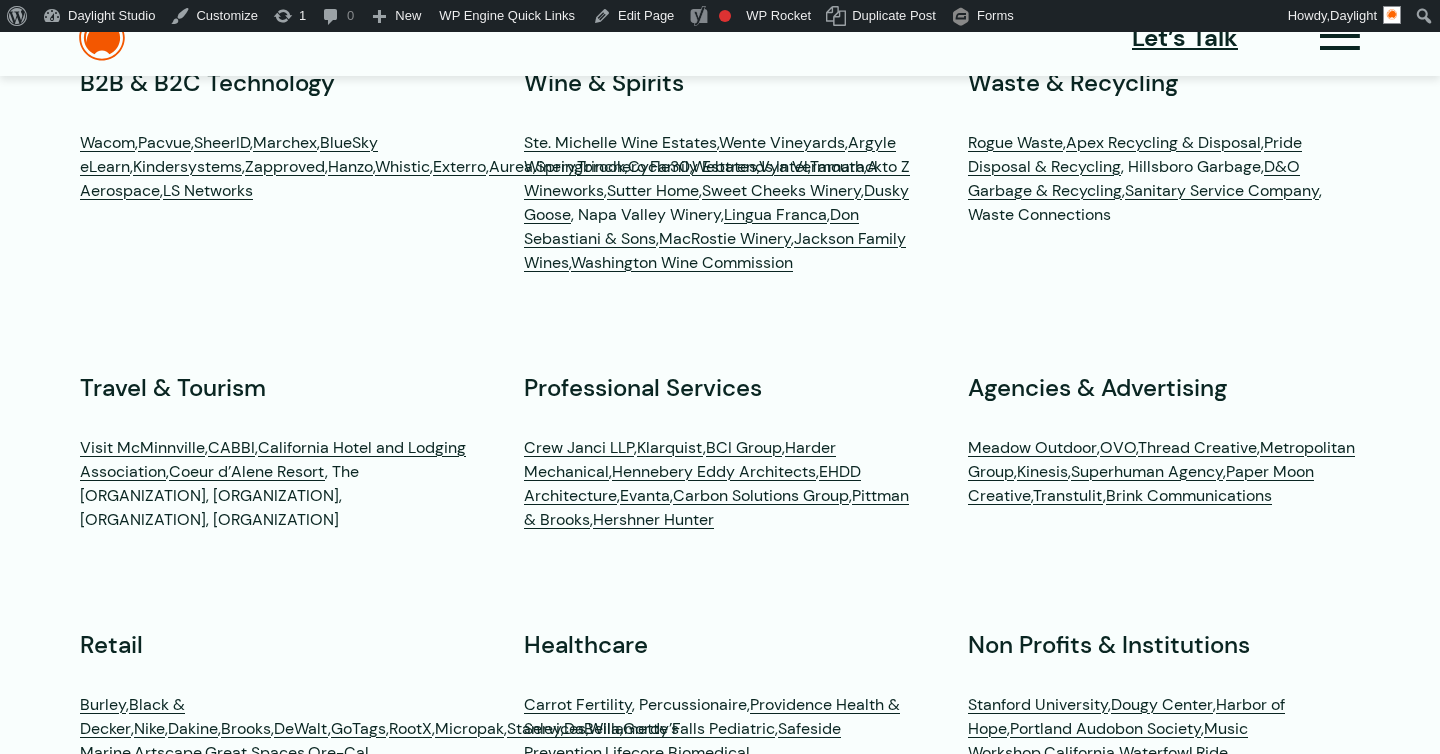 scroll, scrollTop: 6008, scrollLeft: 0, axis: vertical 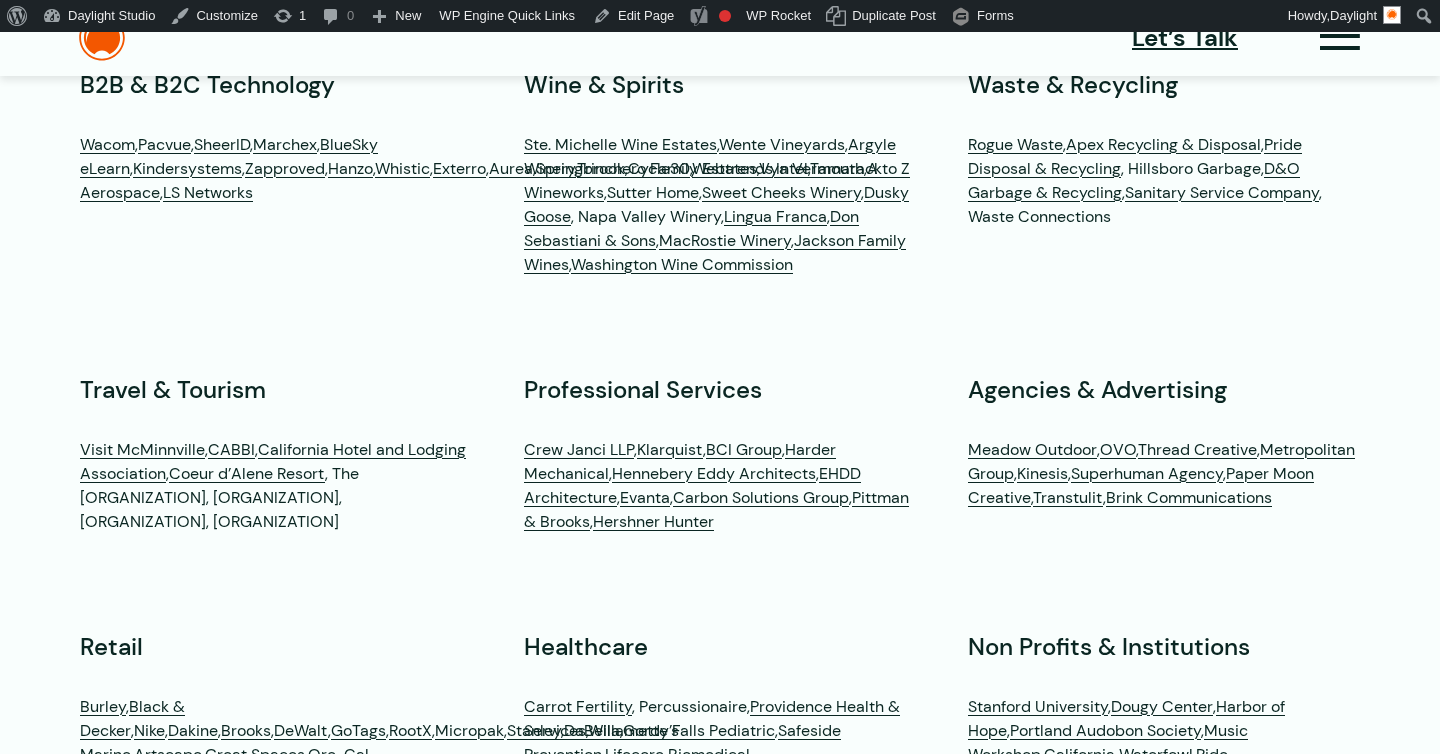 click on "B2B & B2C Technology
Wacom ,  Pacvue ,  SheerID ,  Marchex ,  BlueSky eLearn ,  Kindersystems ,  Zapproved ,  Hanzo ,  Whistic ,  Exterro ,  Aurea ,  Springbrook ,  Cycle30 ,  Webtrends ,  Intel ,  Tamarack Aerospace ,  LS Networks
Wine & Spirits
Ste. Michelle Wine Estates ,  Wente Vineyards ,  Argyle Winery ,  Trinchero Family Estates ,  Vya Vermouth ,  A to Z Wineworks ,  Sutter Home ,  Sweet Cheeks Winery ,  Dusky Goose , Napa Valley Winery,  Lingua Franca ,  Don Sebastiani & Sons ,  MacRostie Winery ,  Jackson Family Wines ,  Washington Wine Commission
Waste & Recycling
Rogue Waste ,  Apex Recycling & Disposal ,  Pride Disposal & Recycling , Hillsboro Garbage,  D&O Garbage & Recycling ,  Sanitary Service Company , Waste Connections" at bounding box center [720, 602] 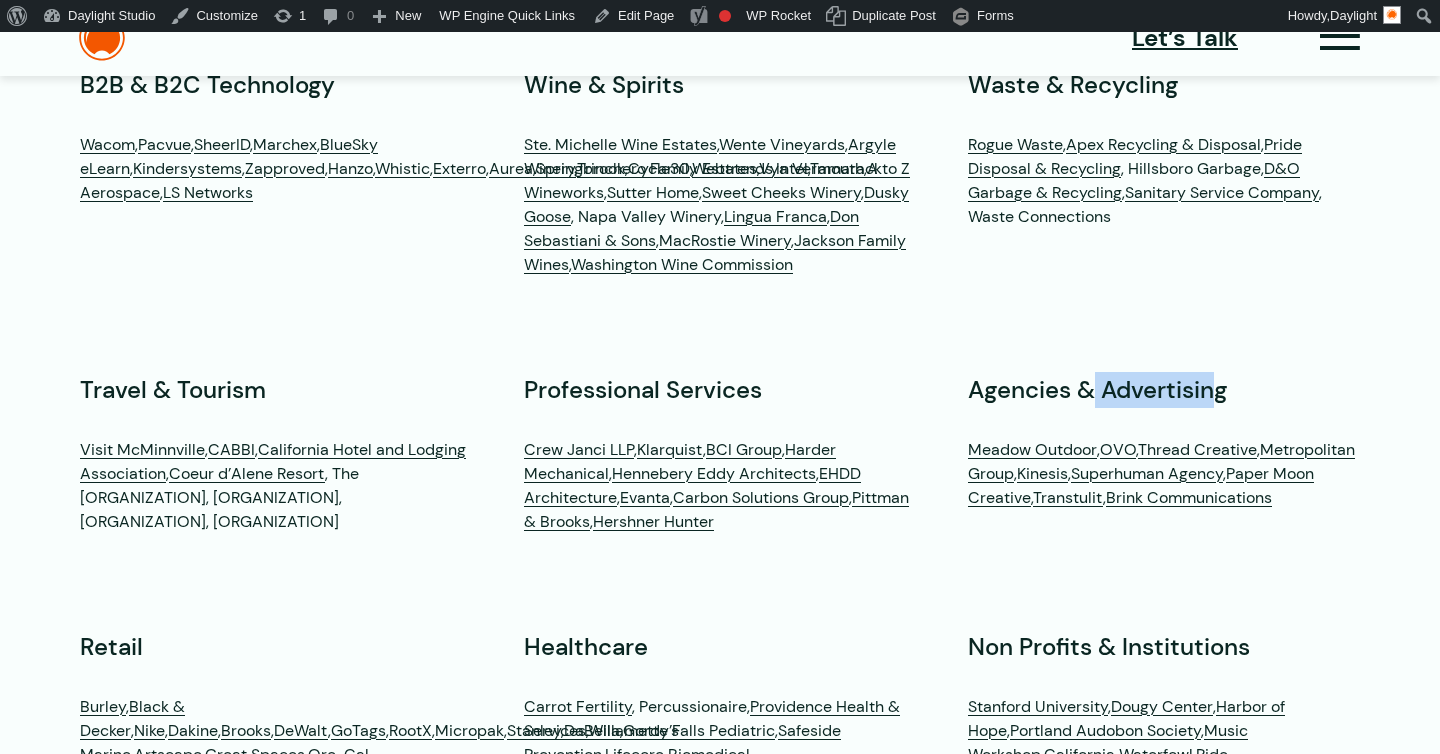 drag, startPoint x: 1117, startPoint y: 394, endPoint x: 991, endPoint y: 392, distance: 126.01587 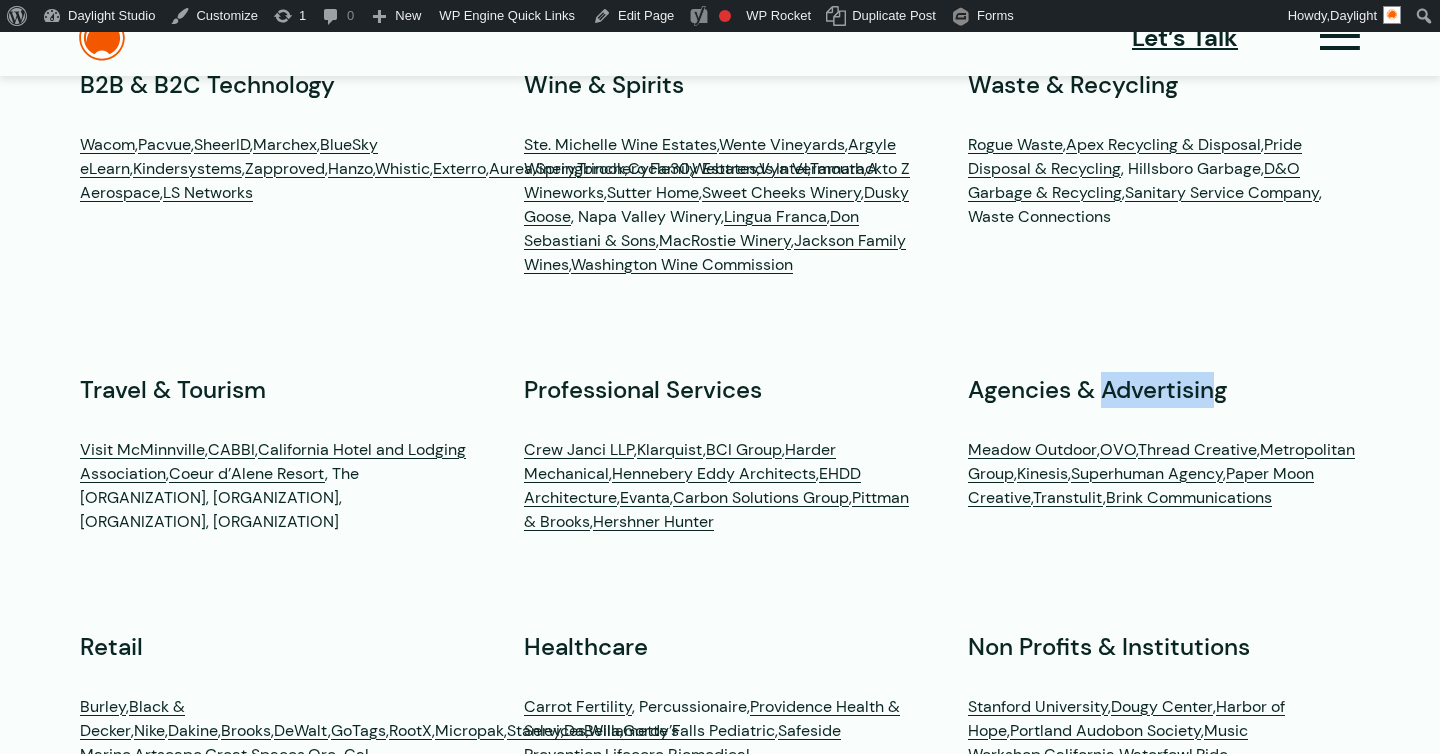 click on "Agencies & Advertising" at bounding box center [1164, 390] 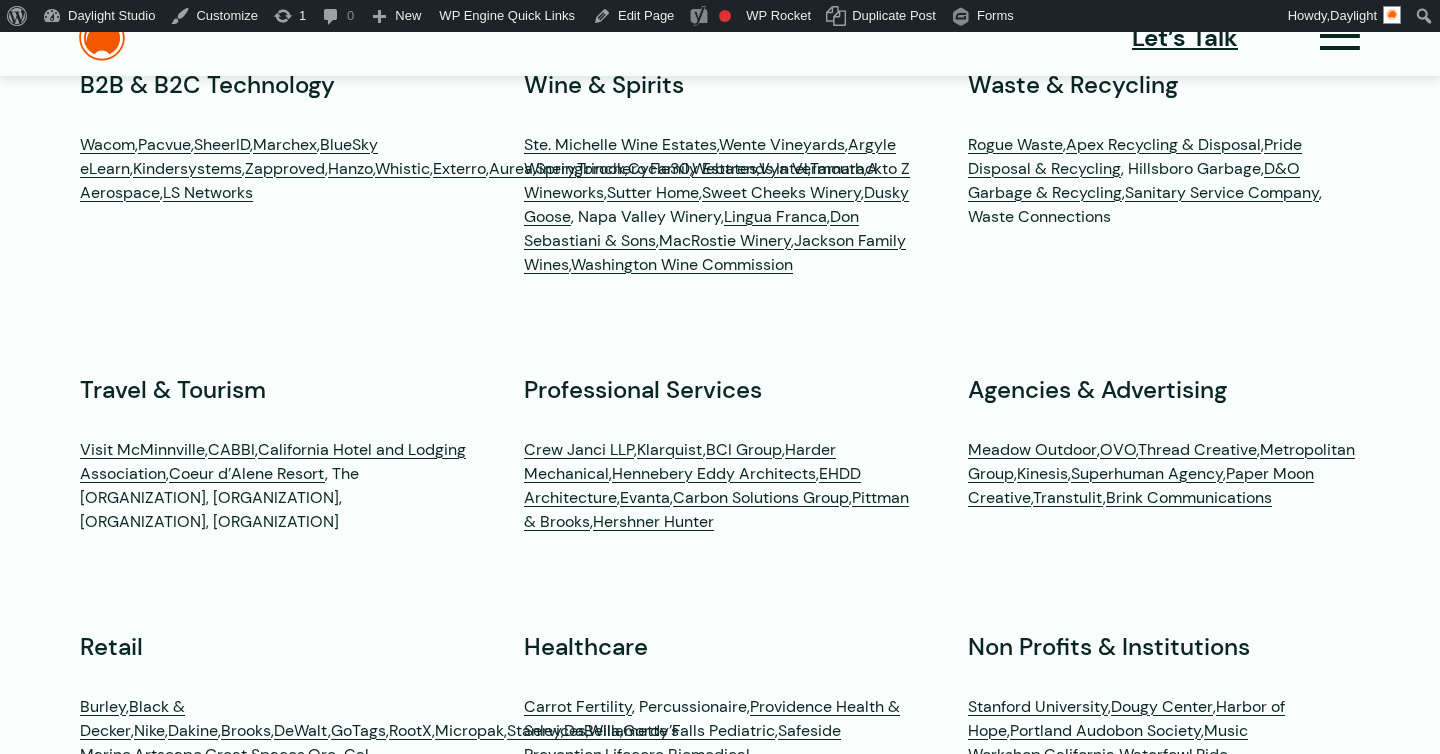 click on "Agencies & Advertising" at bounding box center [1164, 390] 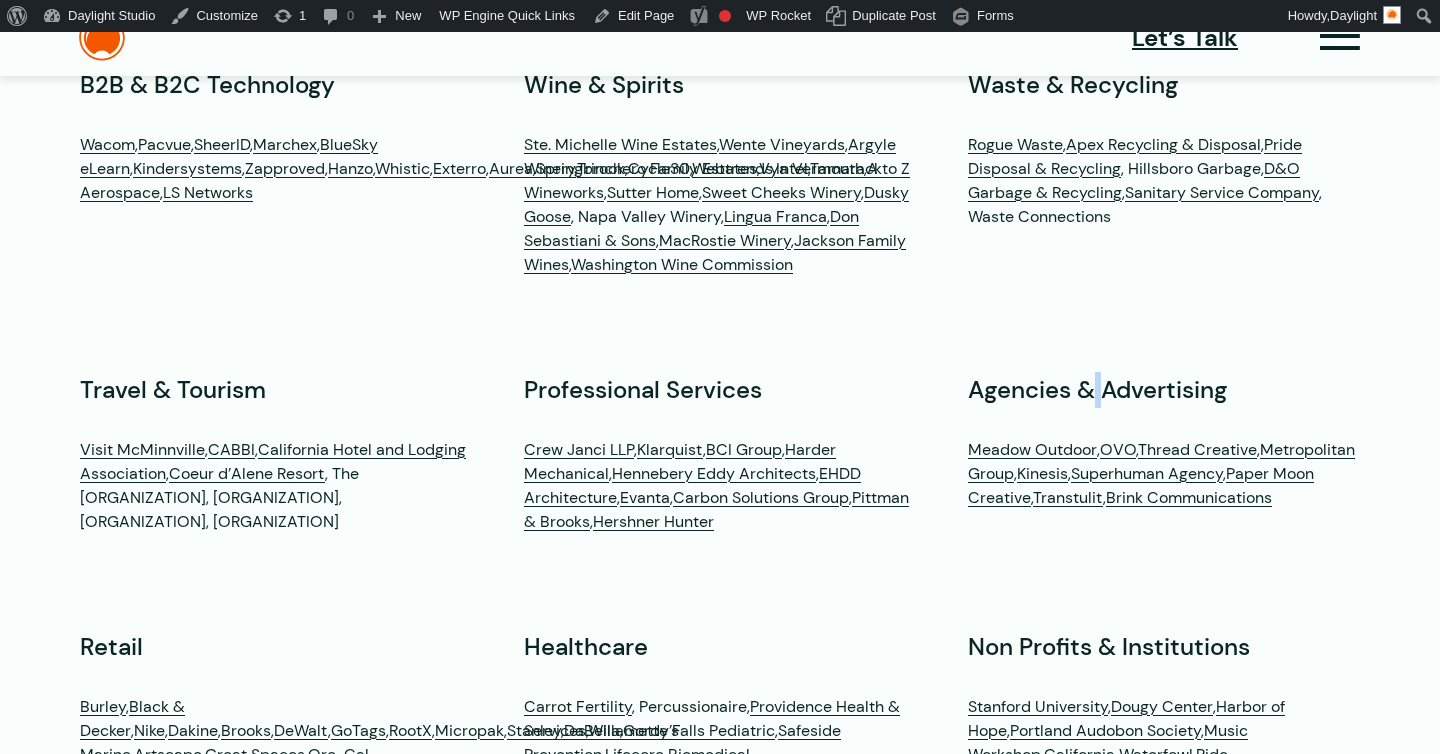 click on "Agencies & Advertising" at bounding box center [1164, 390] 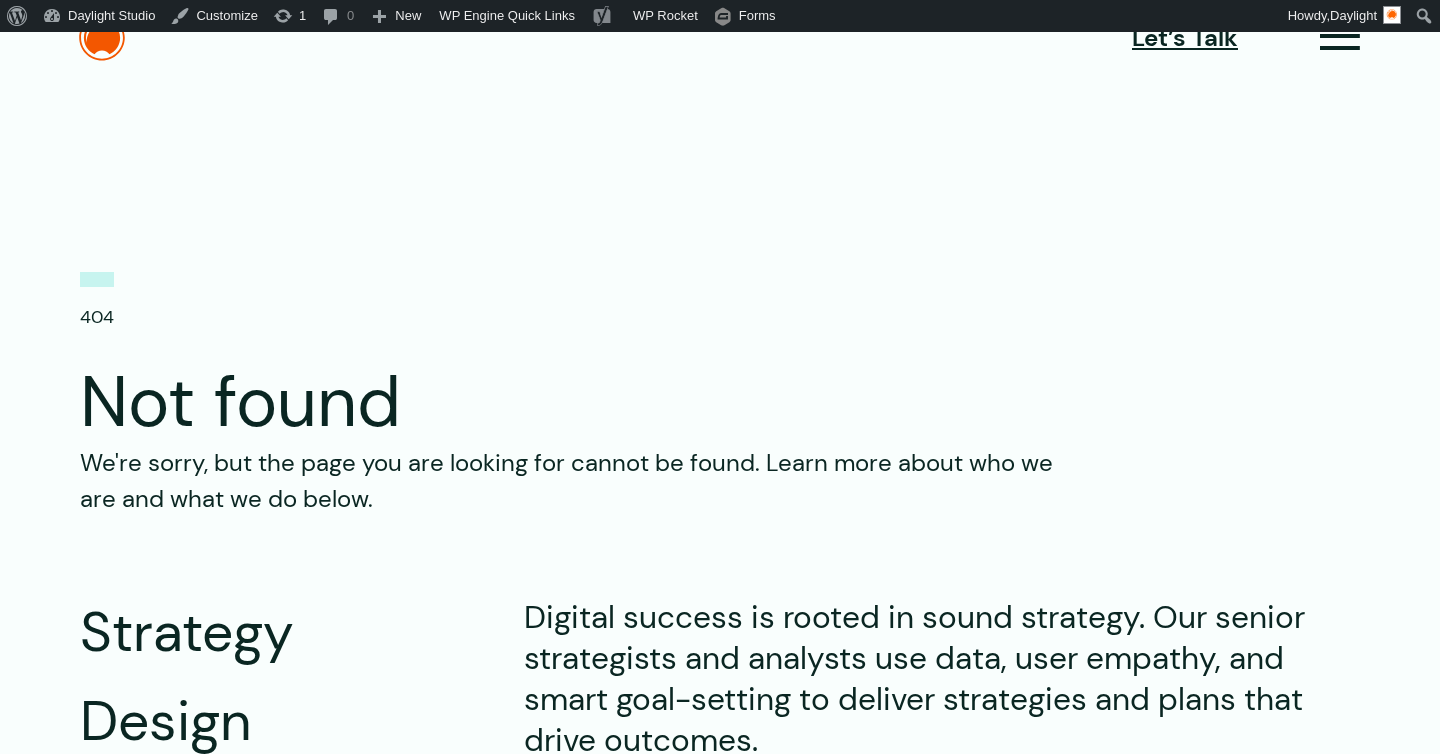 scroll, scrollTop: 0, scrollLeft: 0, axis: both 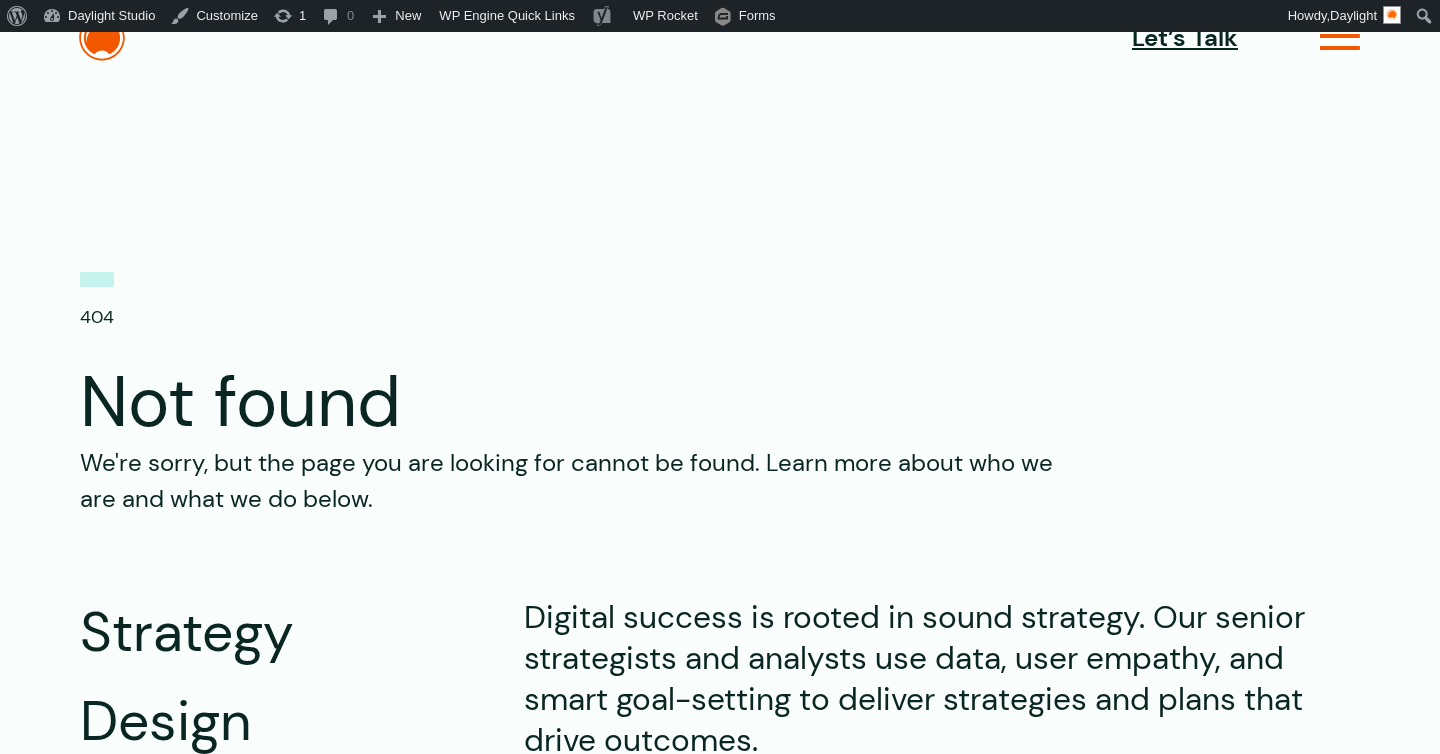 click at bounding box center (1340, 44) 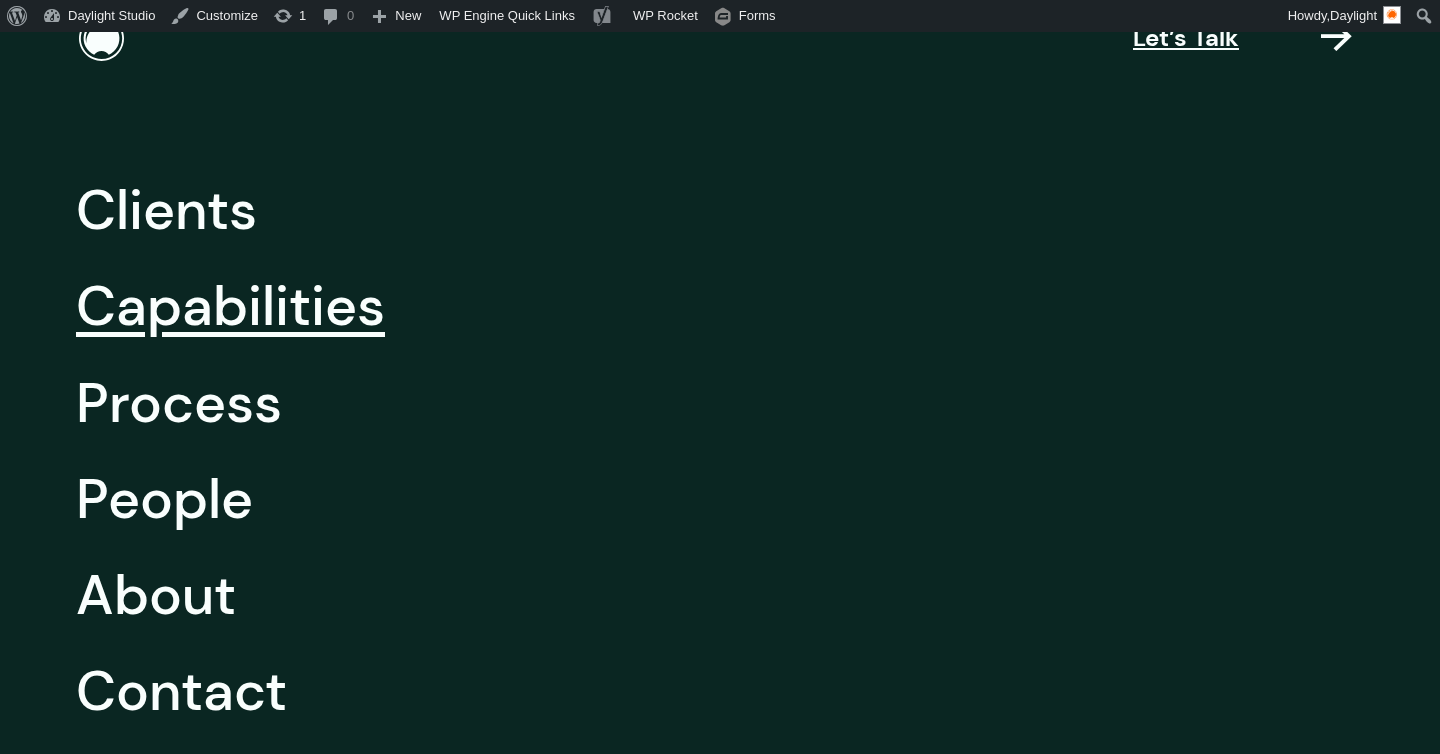 click on "Capabilities" at bounding box center (230, 306) 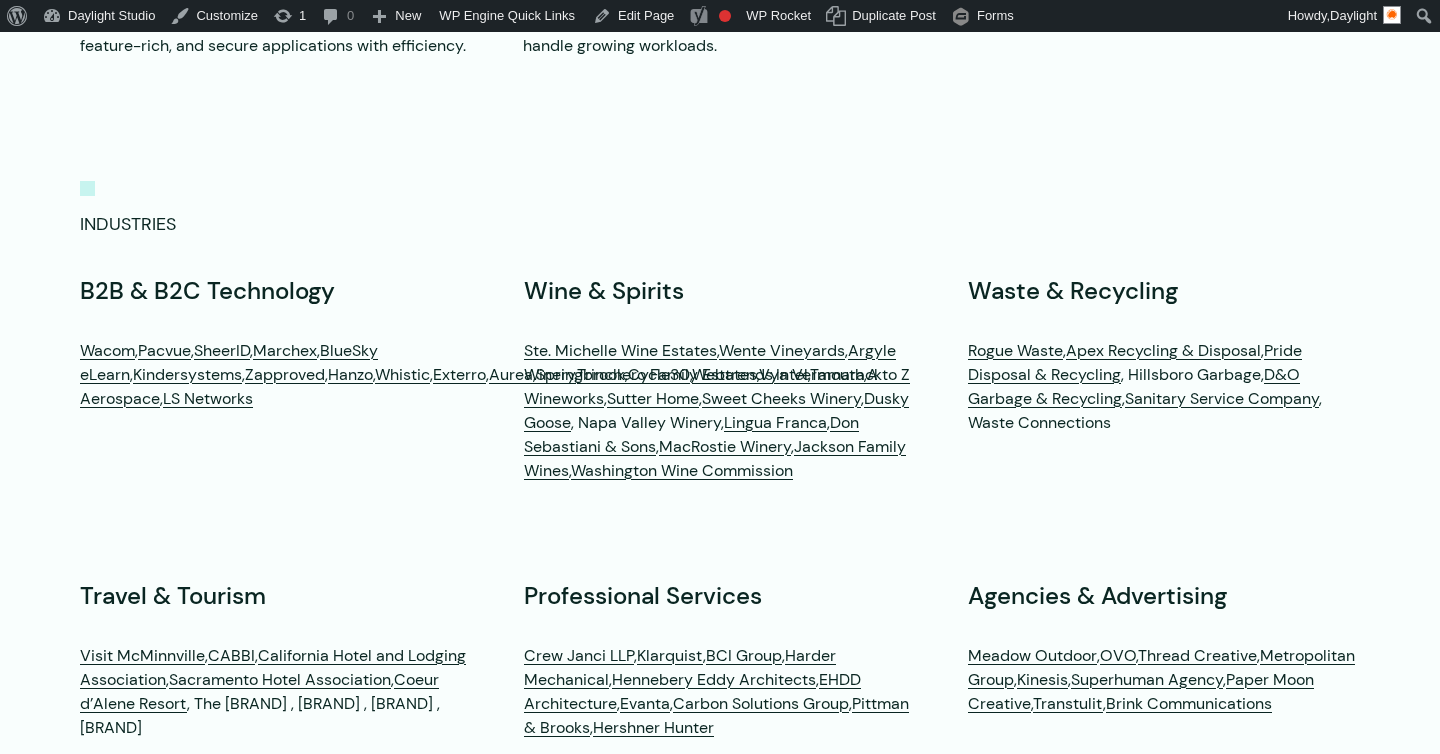 scroll, scrollTop: 5945, scrollLeft: 0, axis: vertical 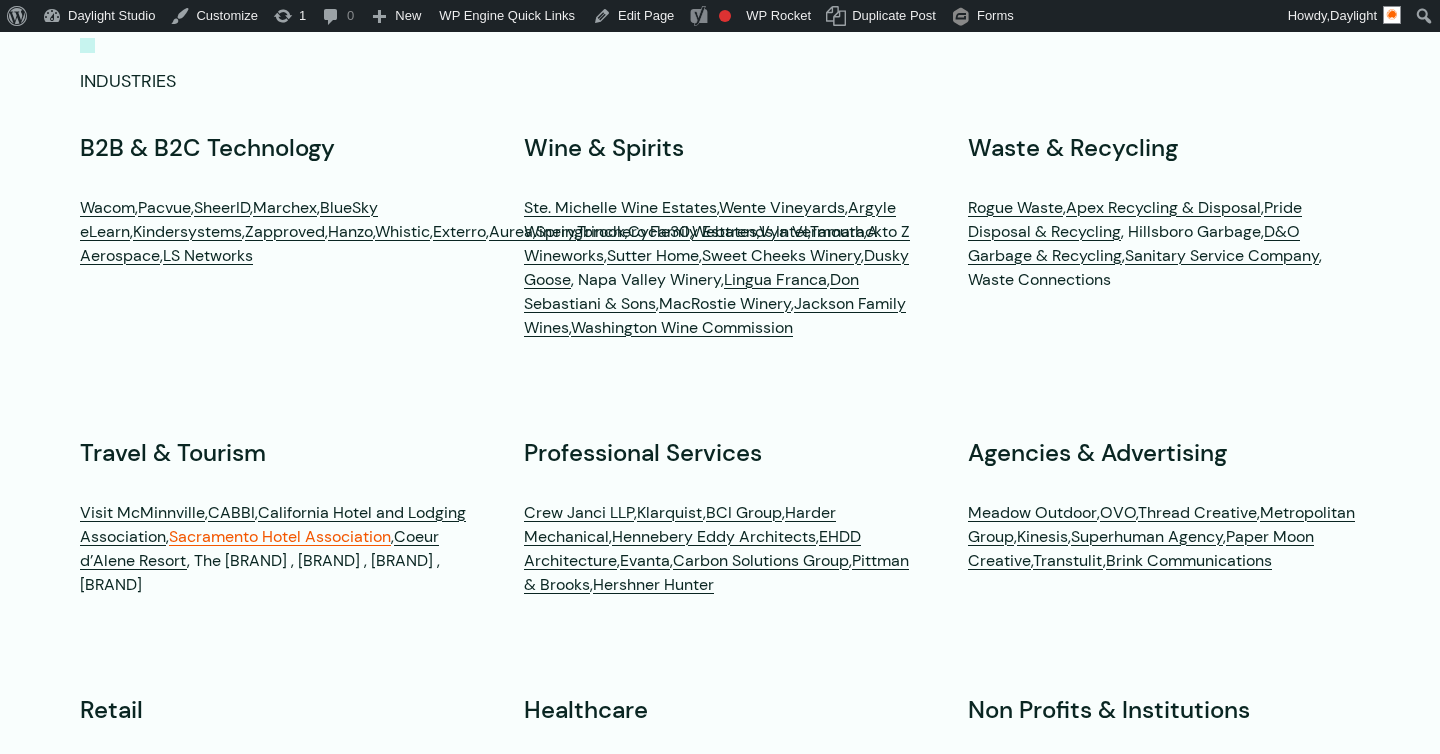 click on "Sacramento Hotel Association" at bounding box center [280, 536] 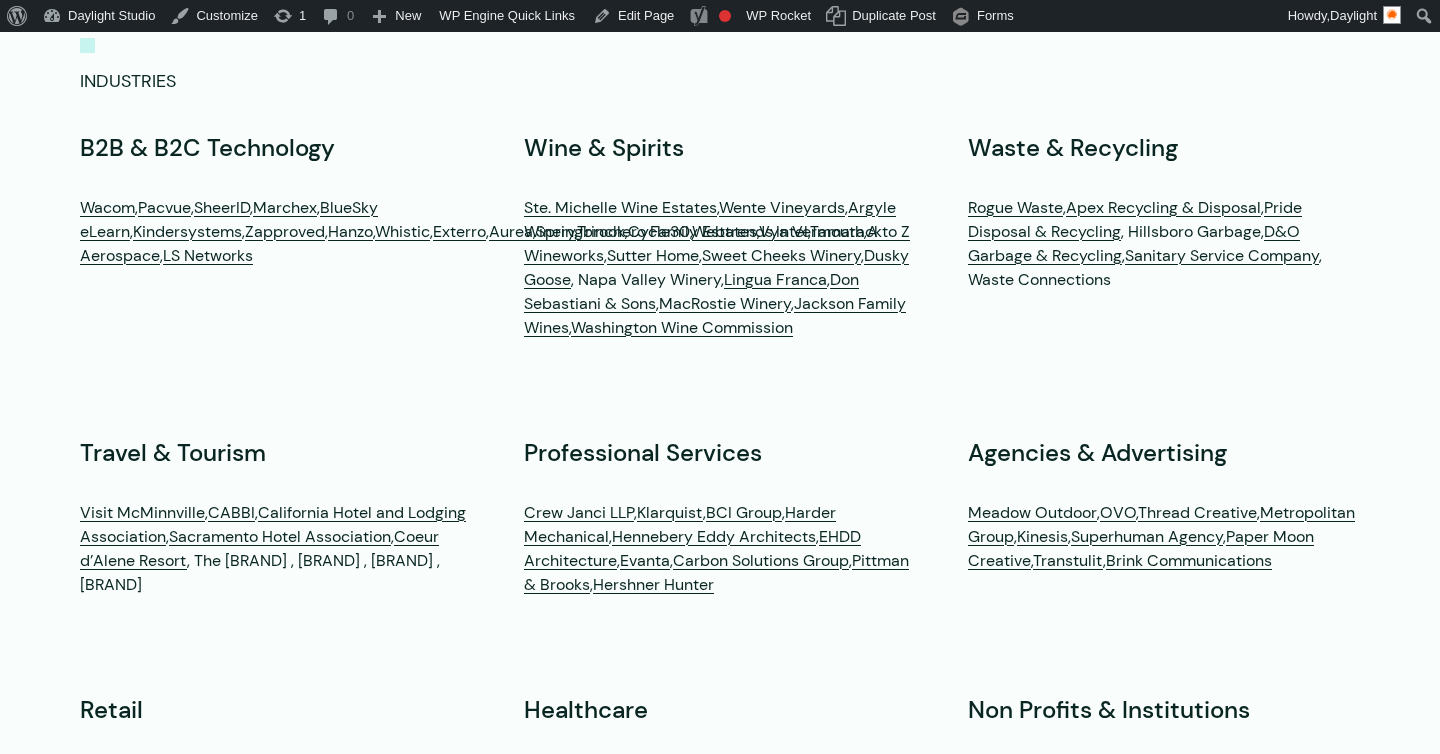 click on "B2B & B2C Technology
Wacom ,  Pacvue ,  SheerID ,  Marchex ,  BlueSky eLearn ,  Kindersystems ,  Zapproved ,  Hanzo ,  Whistic ,  Exterro ,  Aurea ,  Springbrook ,  Cycle30 ,  Webtrends ,  Intel ,  Tamarack Aerospace ,  LS Networks
Wine & Spirits
Ste. Michelle Wine Estates ,  Wente Vineyards ,  Argyle Winery ,  Trinchero Family Estates ,  Vya Vermouth ,  A to Z Wineworks ,  Sutter Home ,  Sweet Cheeks Winery ,  Dusky Goose , Napa Valley Winery,  Lingua Franca ,  Don Sebastiani & Sons ,  MacRostie Winery ,  Jackson Family Wines ,  Washington Wine Commission
Waste & Recycling
Rogue Waste ,  Apex Recycling & Disposal ,  Pride Disposal & Recycling , Hillsboro Garbage,  D&O Garbage & Recycling ,  Sanitary Service Company , Waste Connections" at bounding box center (720, 665) 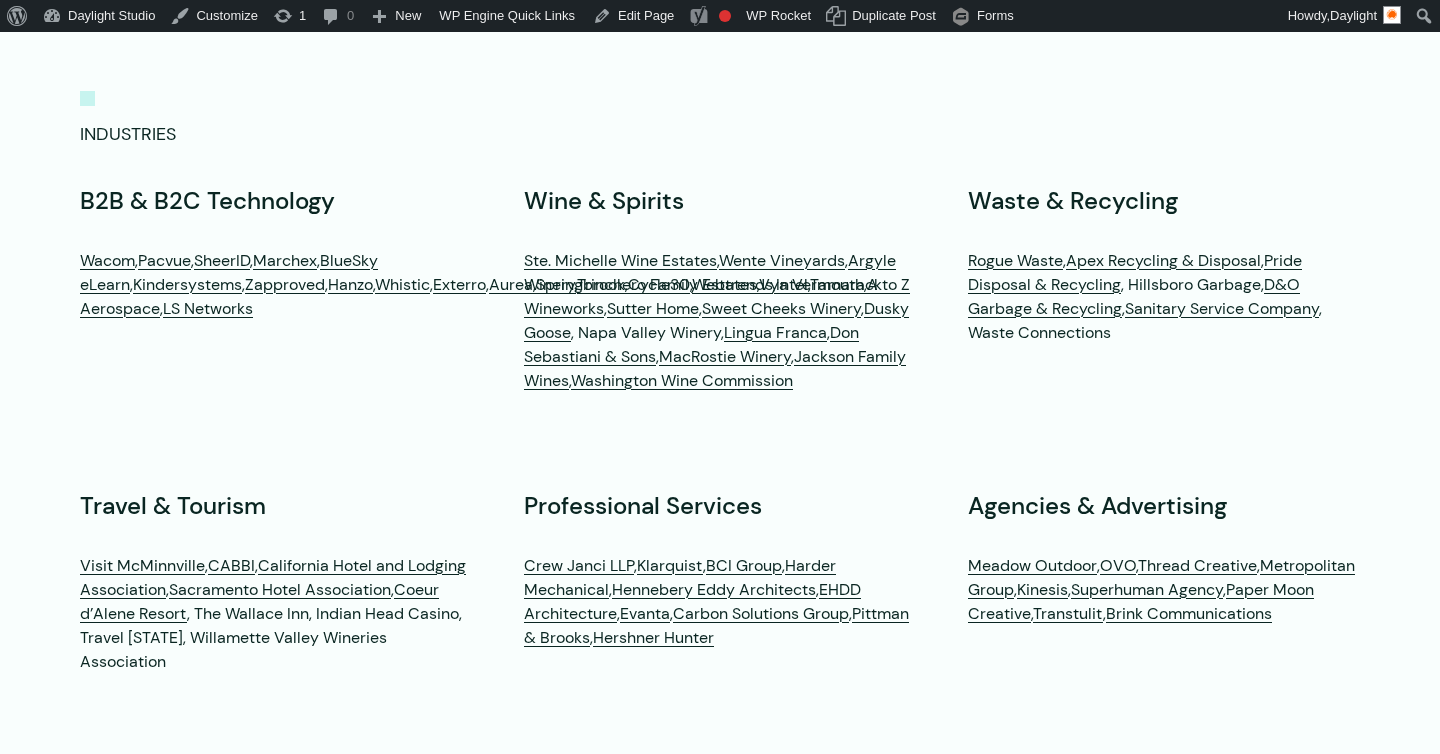 scroll, scrollTop: 5890, scrollLeft: 0, axis: vertical 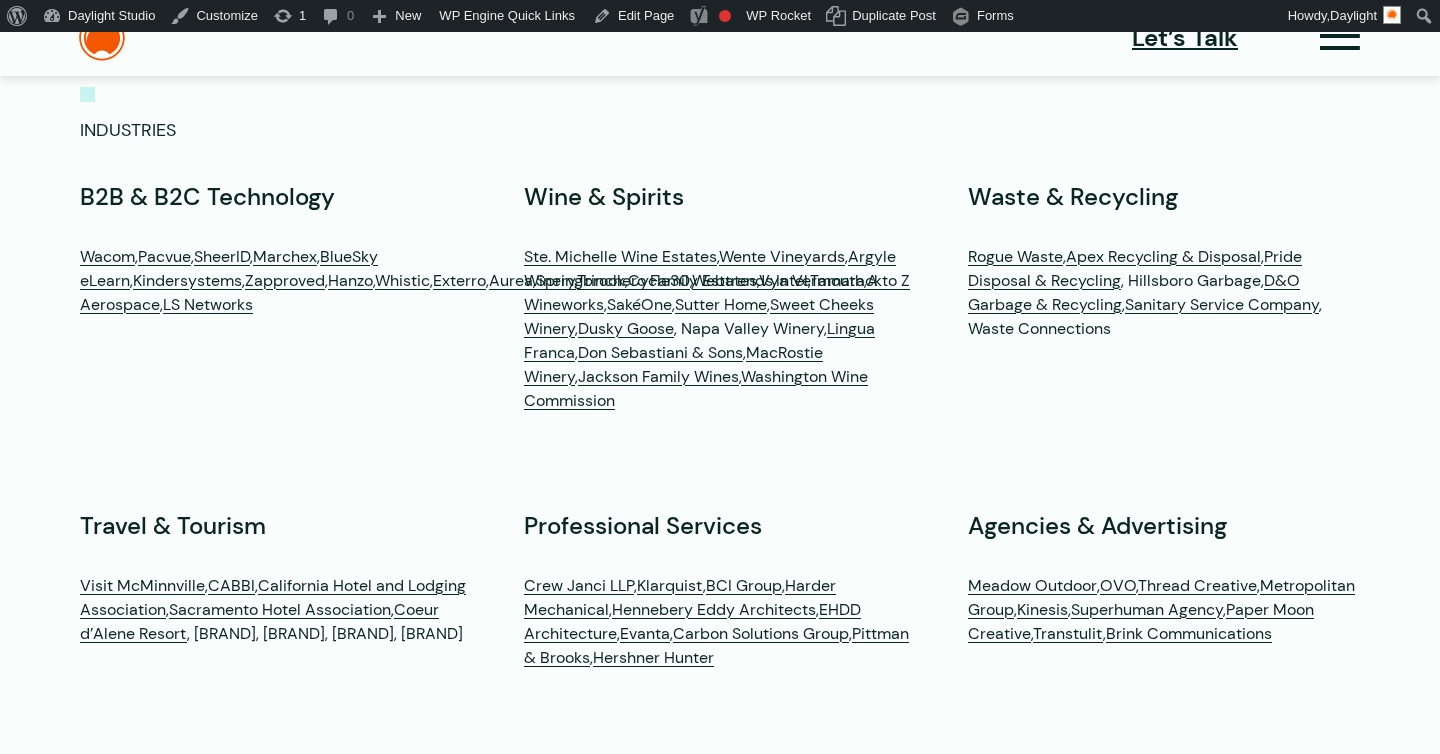 click on "B2B & B2C Technology
[BRAND] ,  [BRAND] ,  [BRAND] ,  [BRAND] ,  [BRAND] ,  [BRAND] ,  [BRAND] ,  [BRAND] ,  [BRAND] ,  [BRAND] ,  [BRAND] ,  [BRAND] ,  [BRAND] ,  [BRAND] ,  [BRAND] ,  [BRAND] ,  [BRAND]" at bounding box center [276, 307] 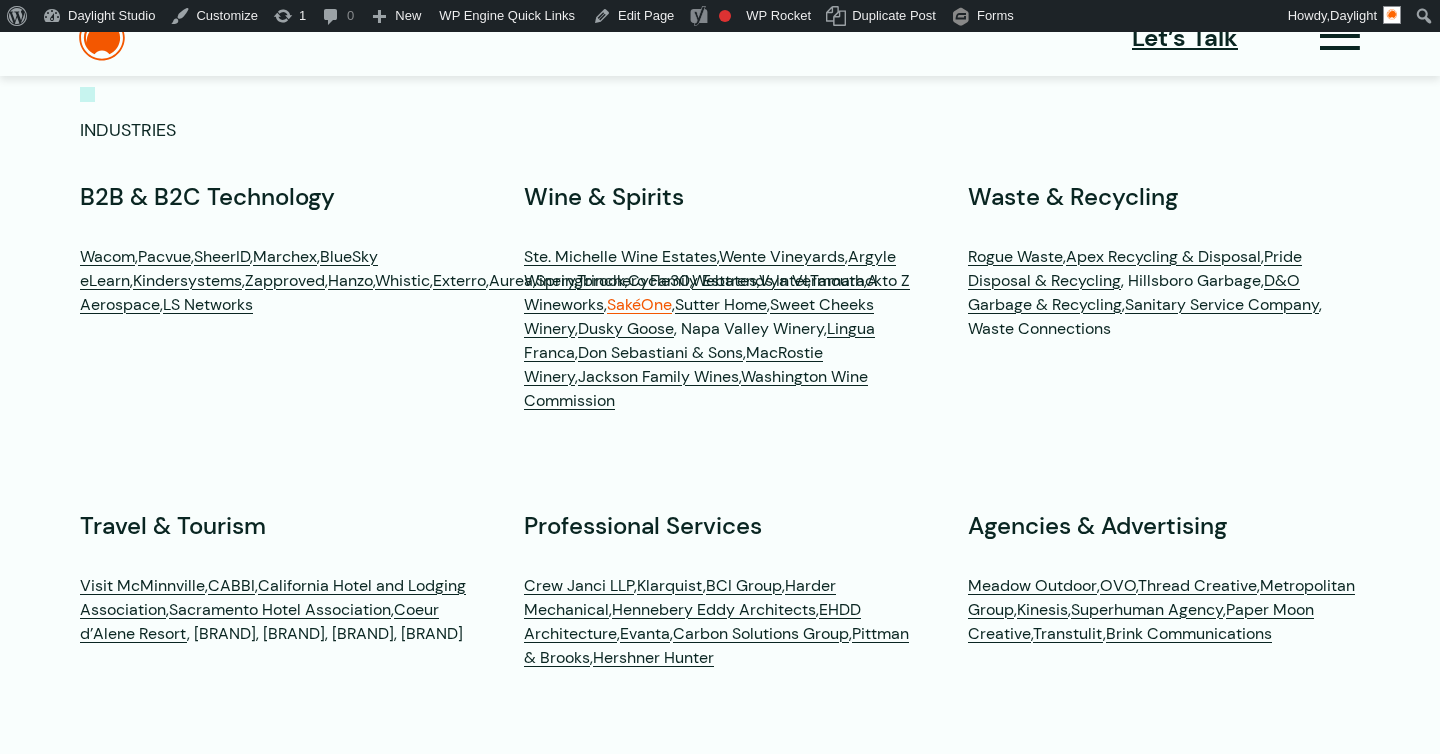 click on "SakéOne" at bounding box center (639, 304) 